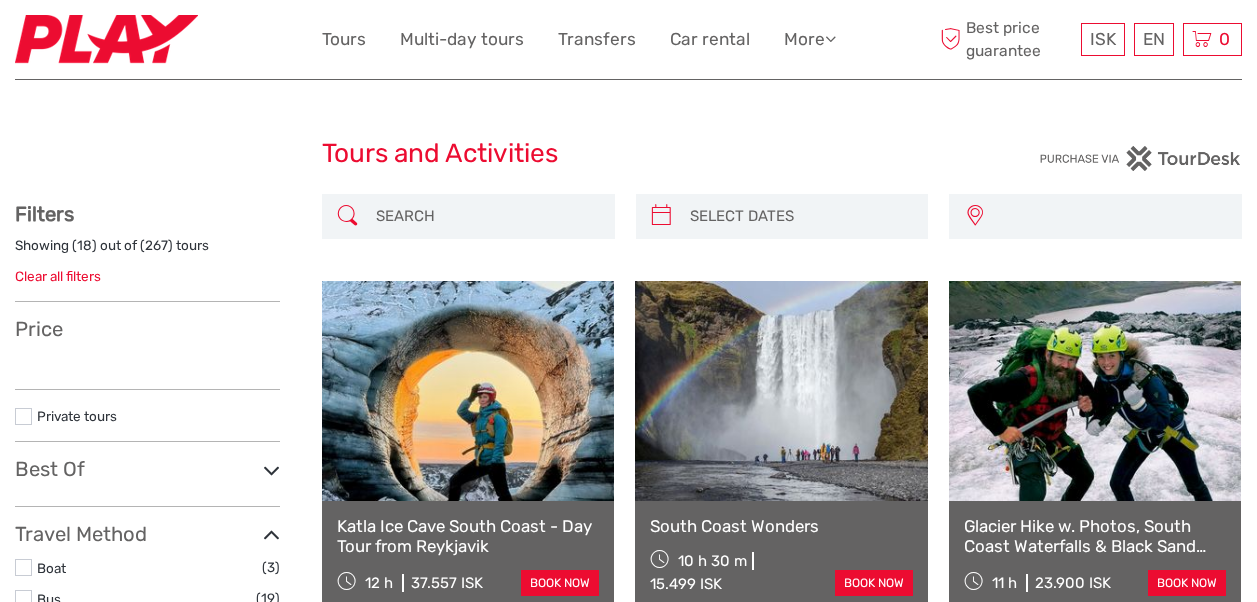 scroll, scrollTop: 0, scrollLeft: 0, axis: both 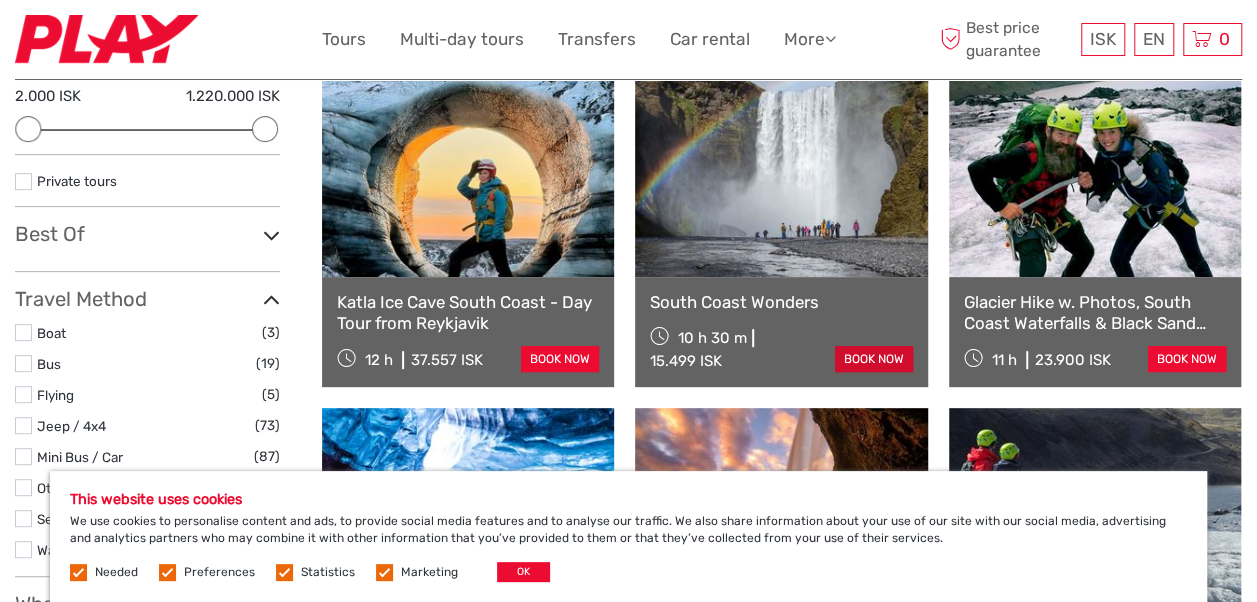 click on "book now" at bounding box center (874, 359) 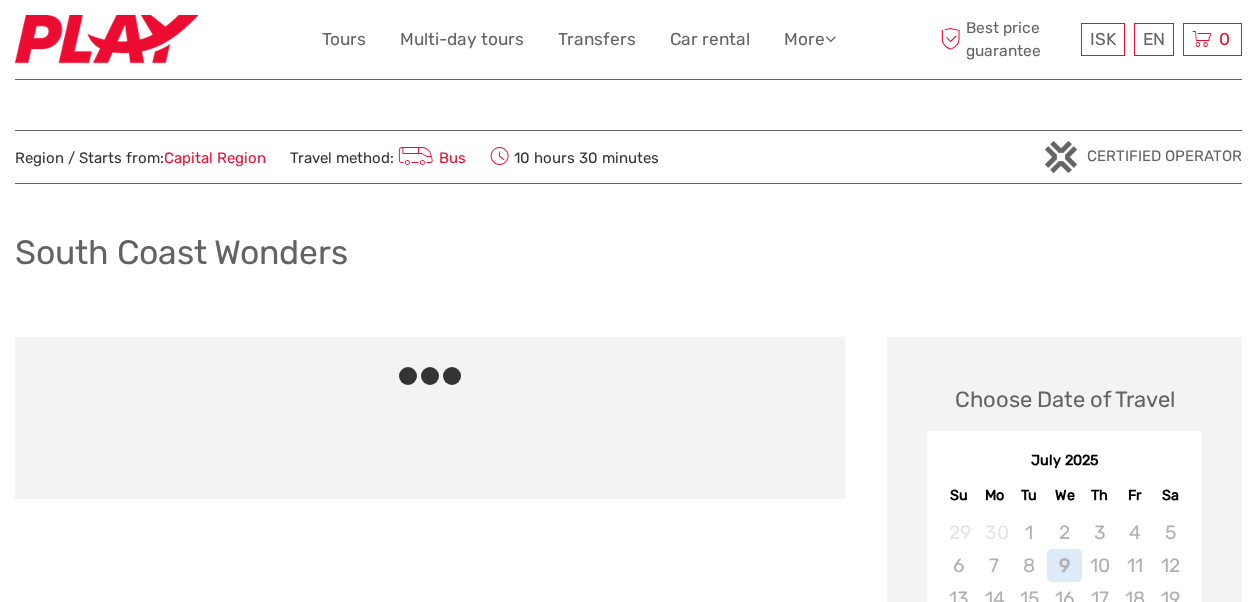 scroll, scrollTop: 0, scrollLeft: 0, axis: both 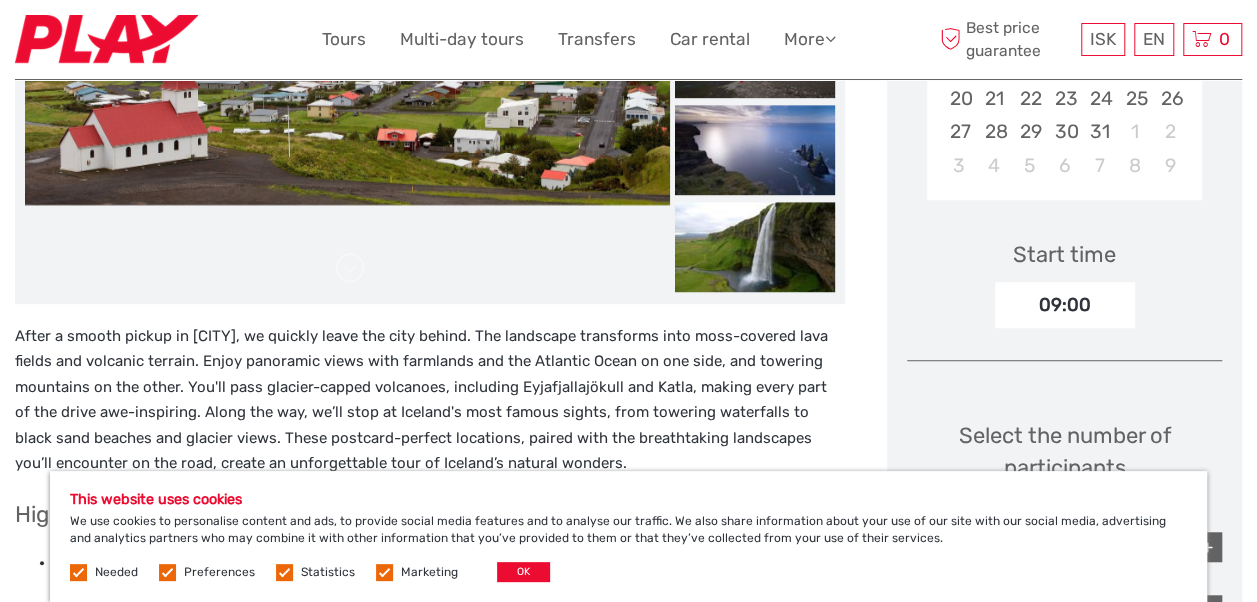 click at bounding box center (167, 572) 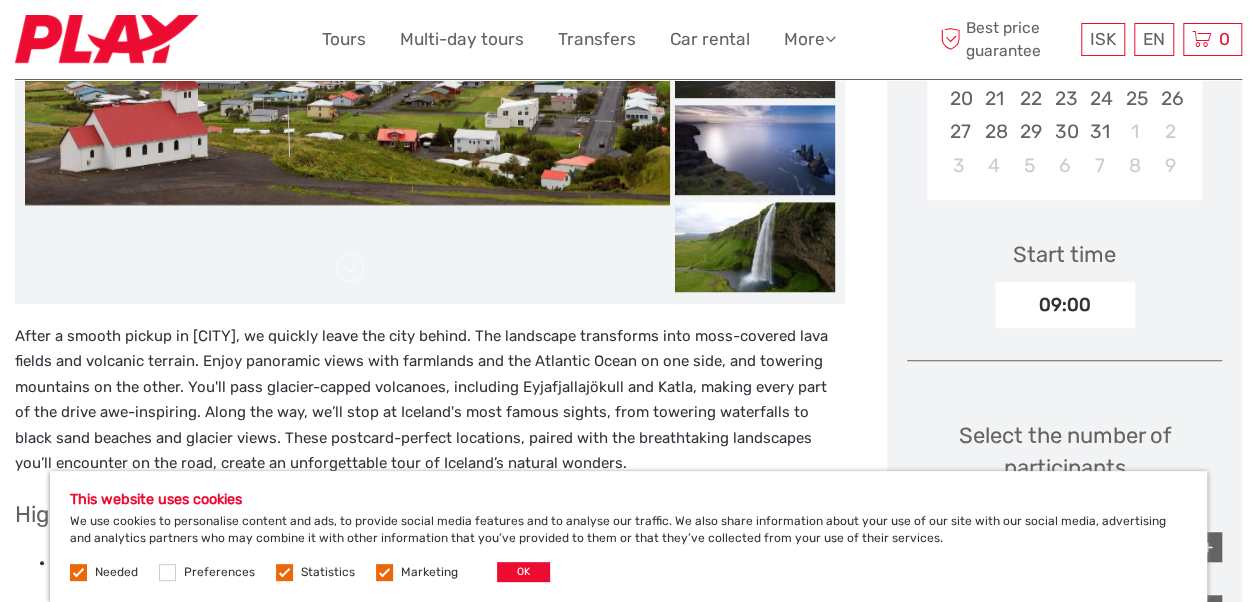 drag, startPoint x: 286, startPoint y: 570, endPoint x: 296, endPoint y: 561, distance: 13.453624 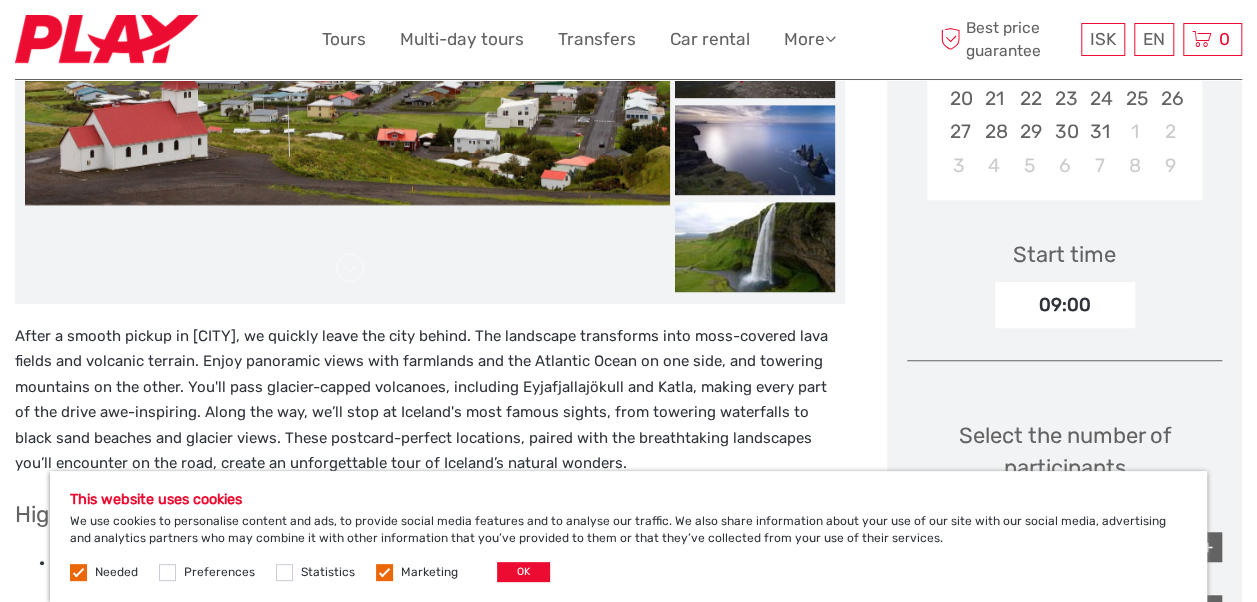 drag, startPoint x: 375, startPoint y: 566, endPoint x: 482, endPoint y: 588, distance: 109.23827 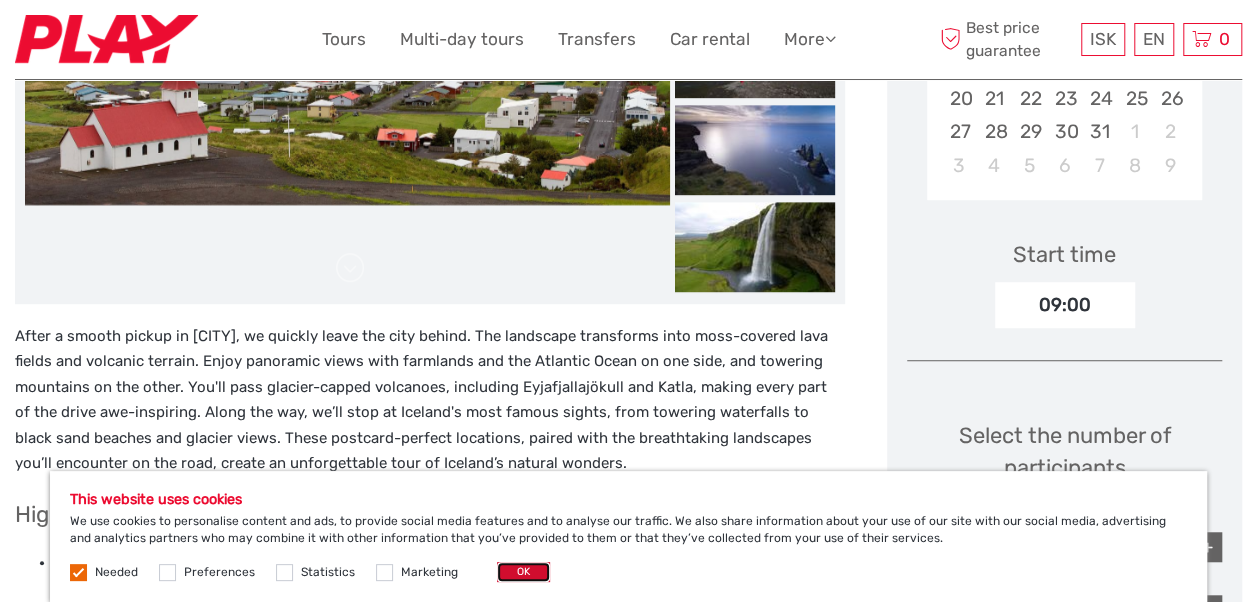 click on "OK" at bounding box center [523, 572] 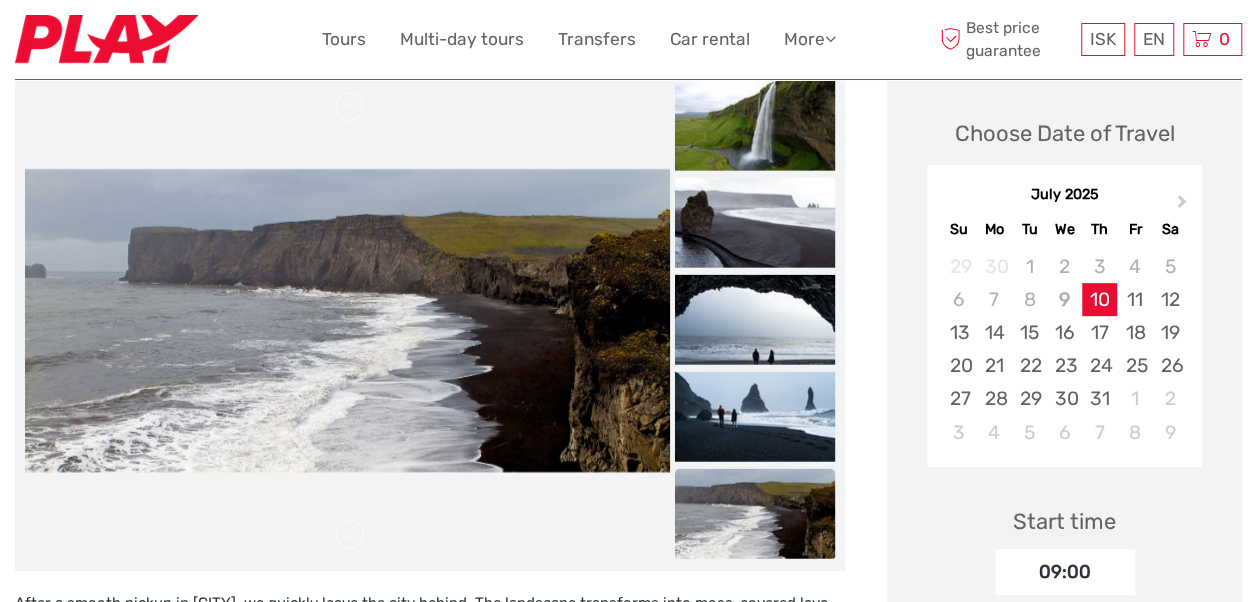 scroll, scrollTop: 0, scrollLeft: 0, axis: both 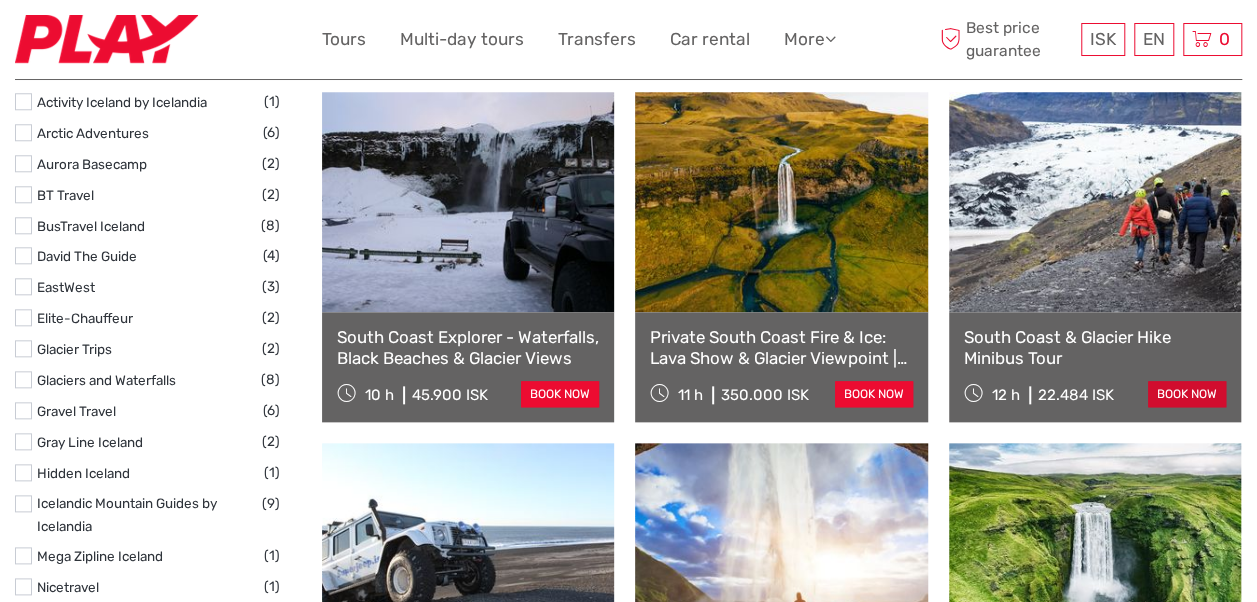 click on "book now" at bounding box center (1187, 394) 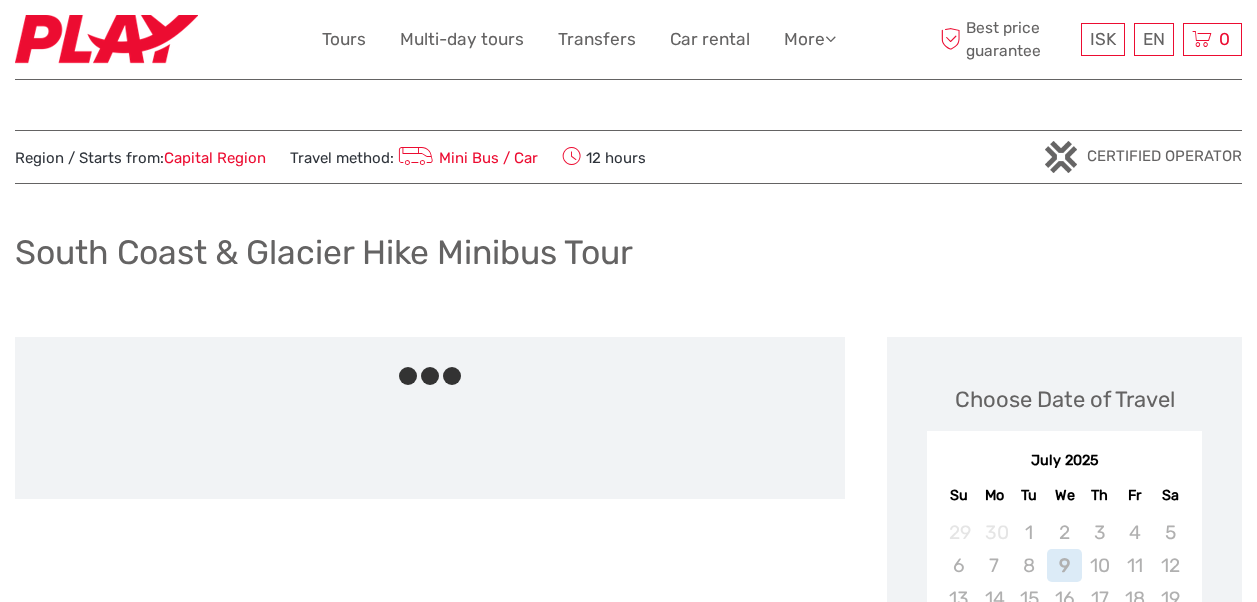 scroll, scrollTop: 0, scrollLeft: 0, axis: both 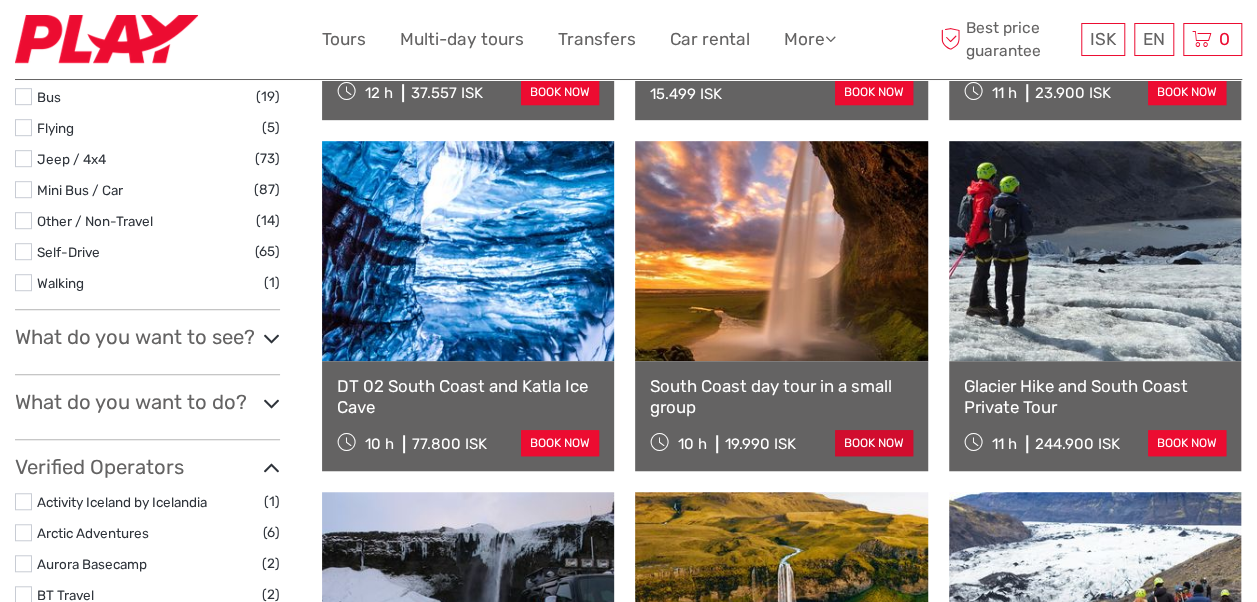click on "book now" at bounding box center (874, 443) 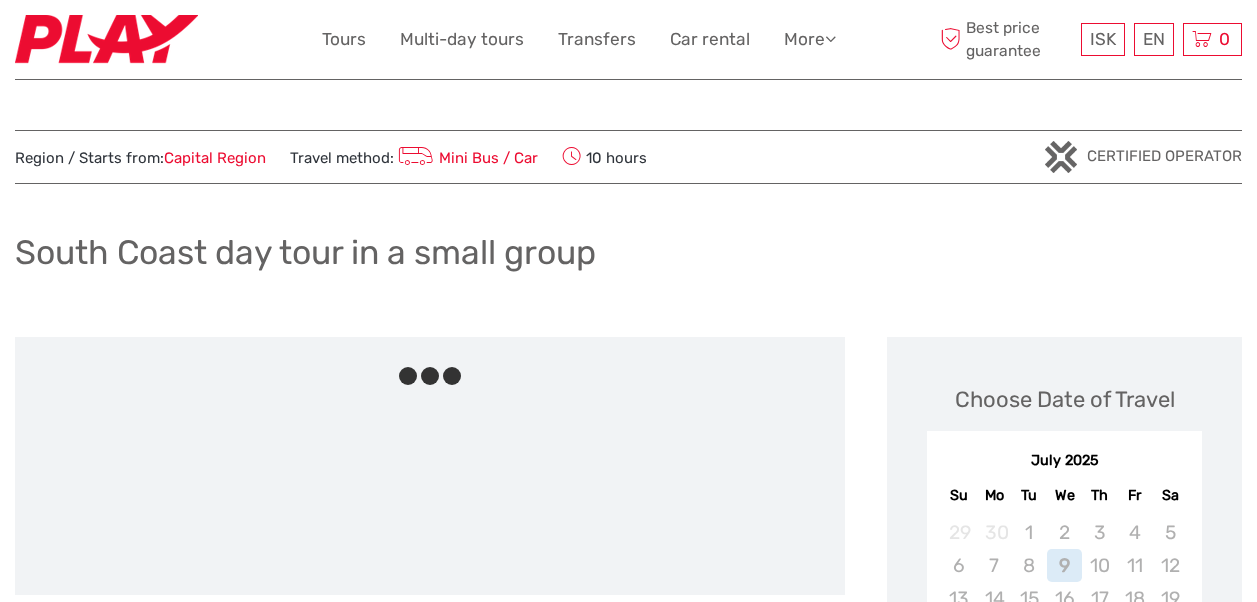 scroll, scrollTop: 0, scrollLeft: 0, axis: both 